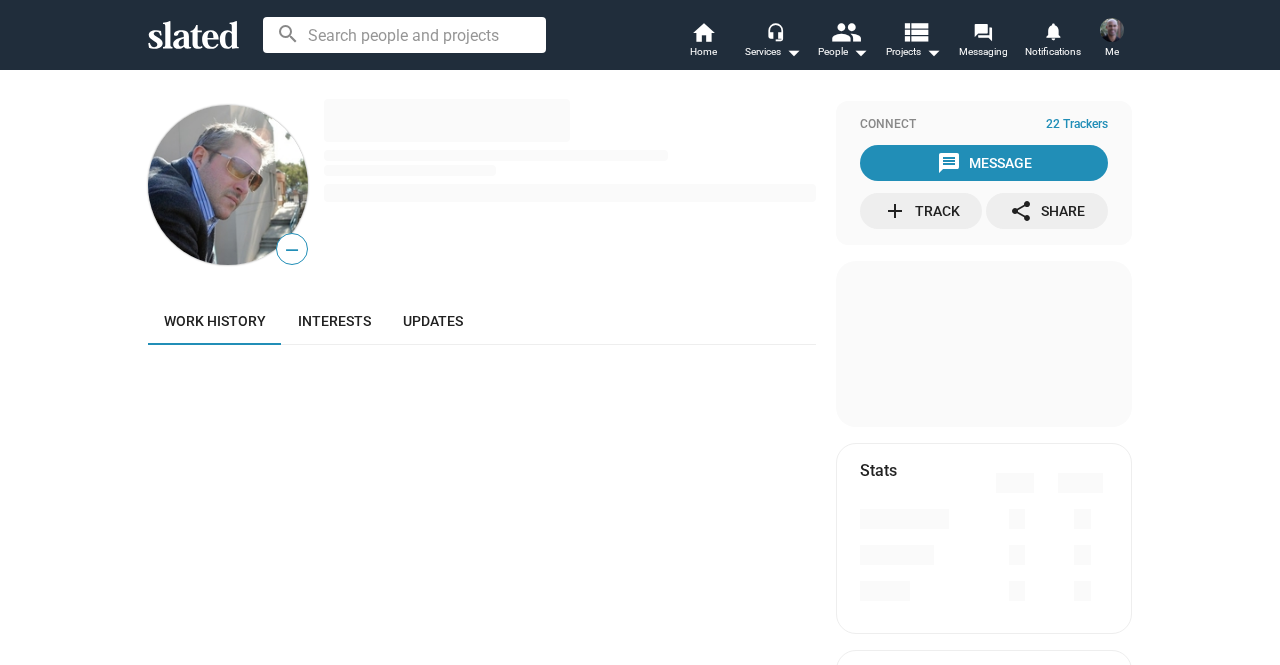 scroll, scrollTop: 0, scrollLeft: 0, axis: both 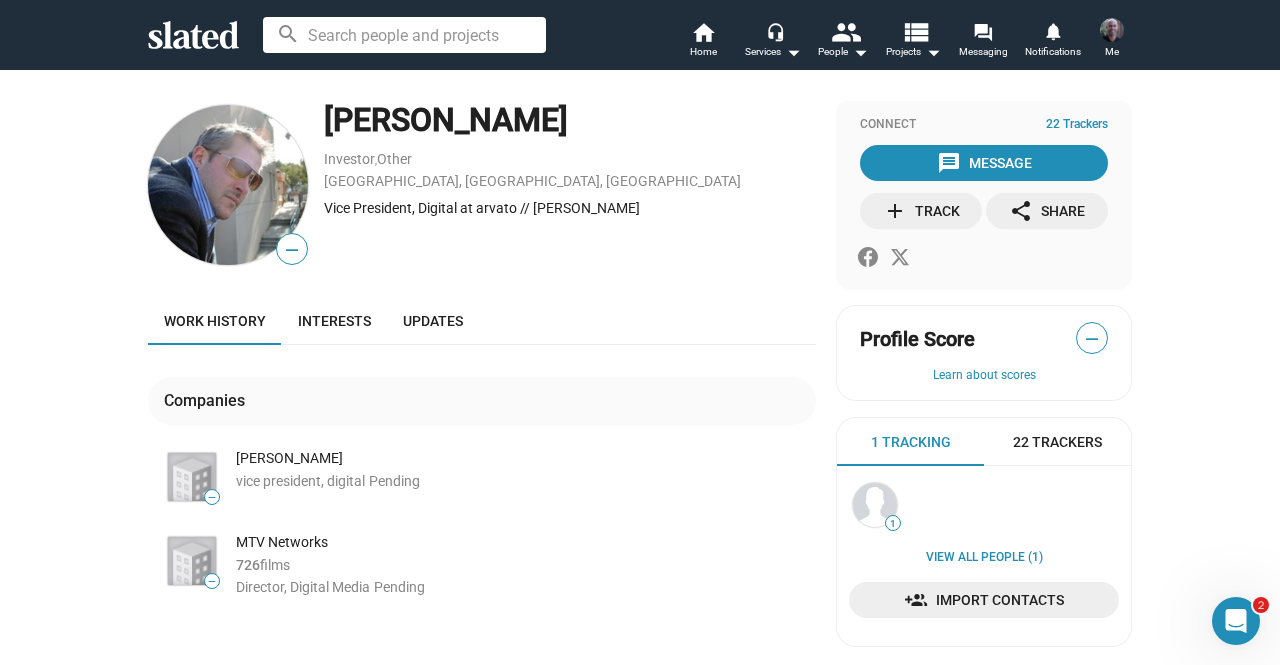 click 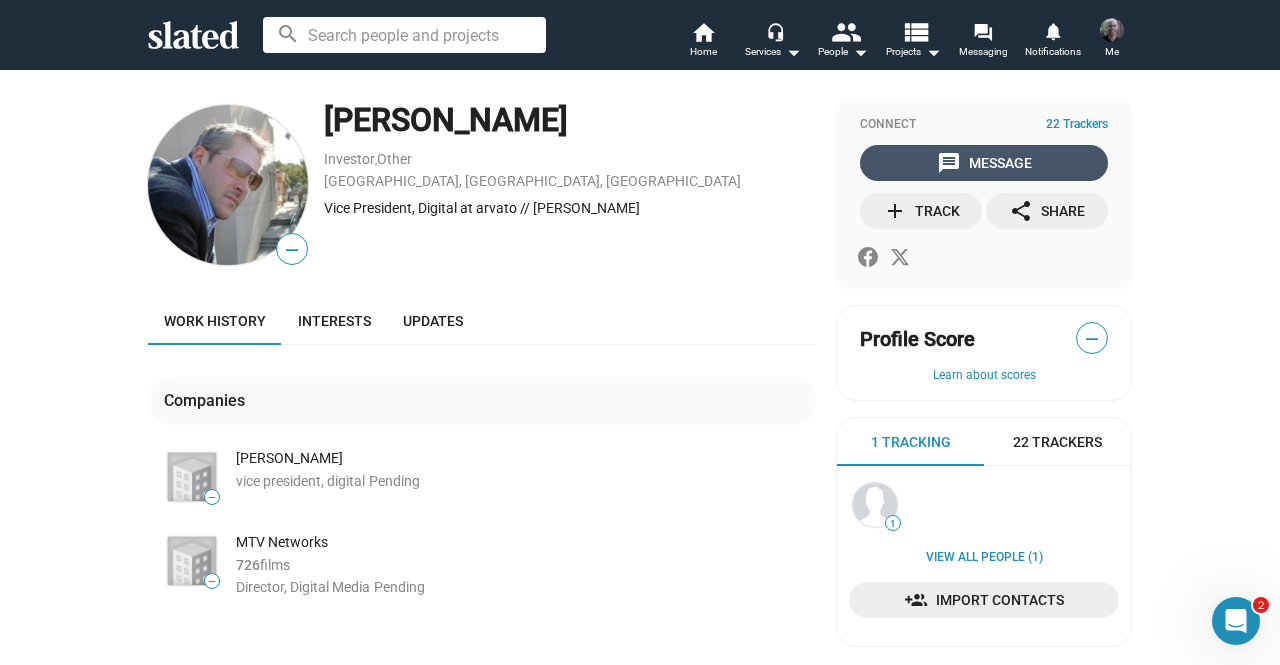click on "message  Message" 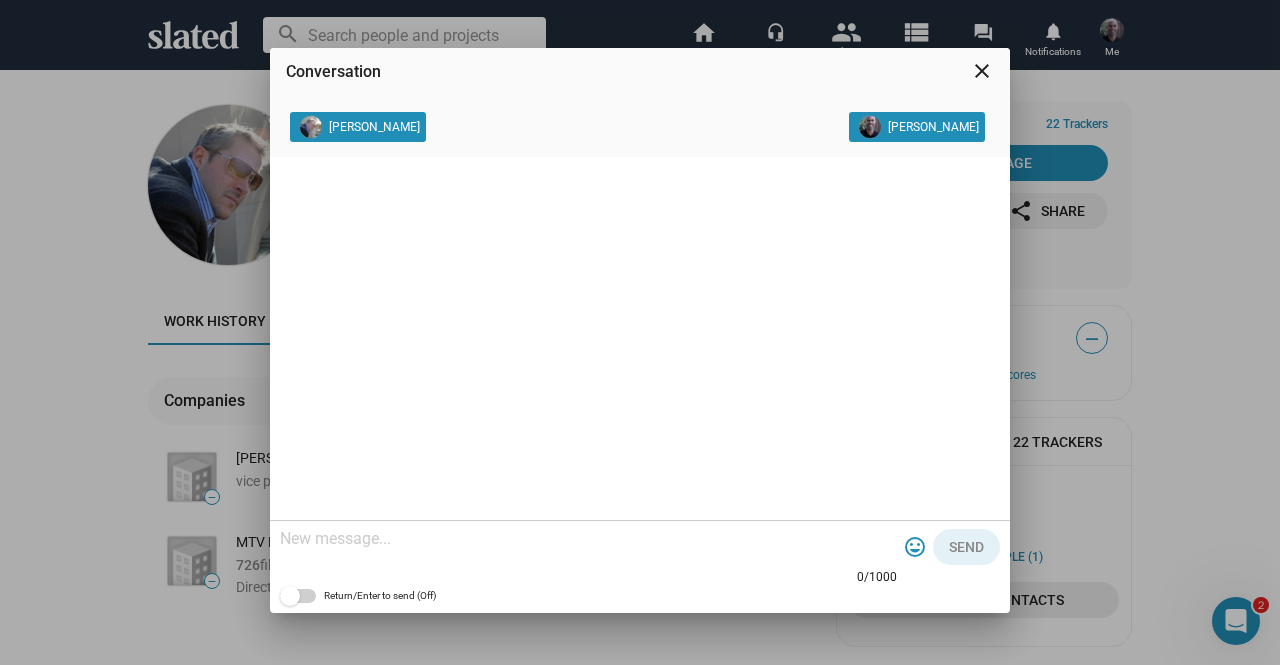 click at bounding box center (588, 539) 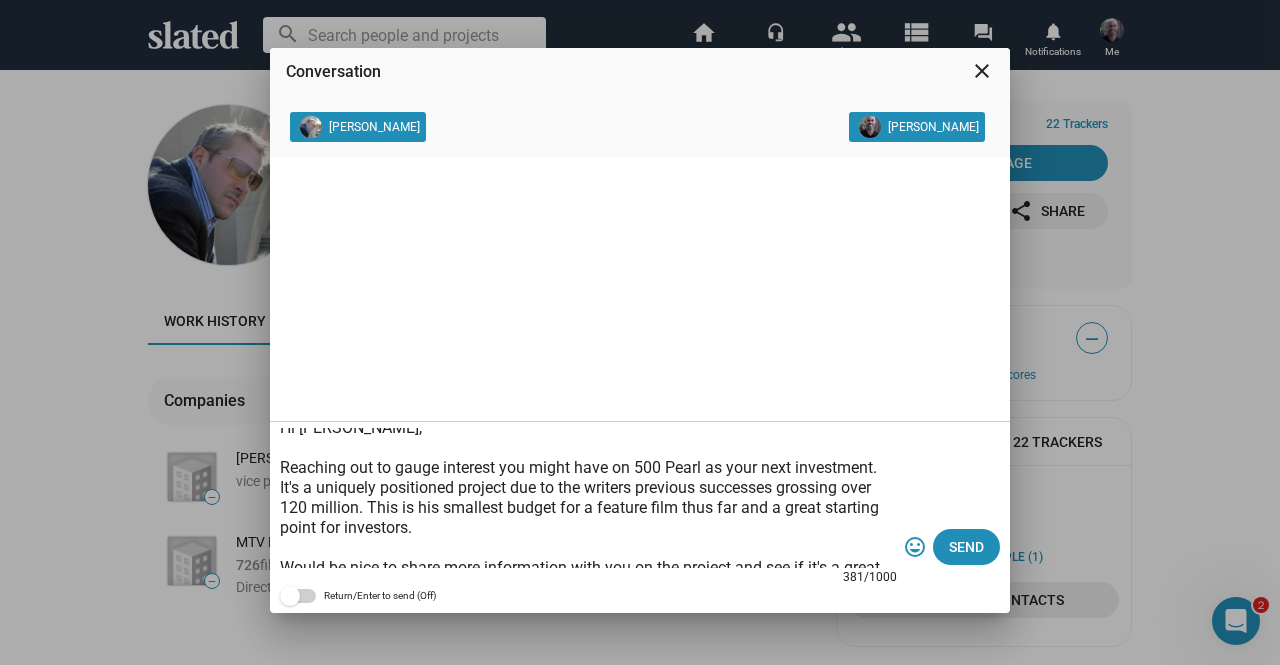 scroll, scrollTop: 0, scrollLeft: 0, axis: both 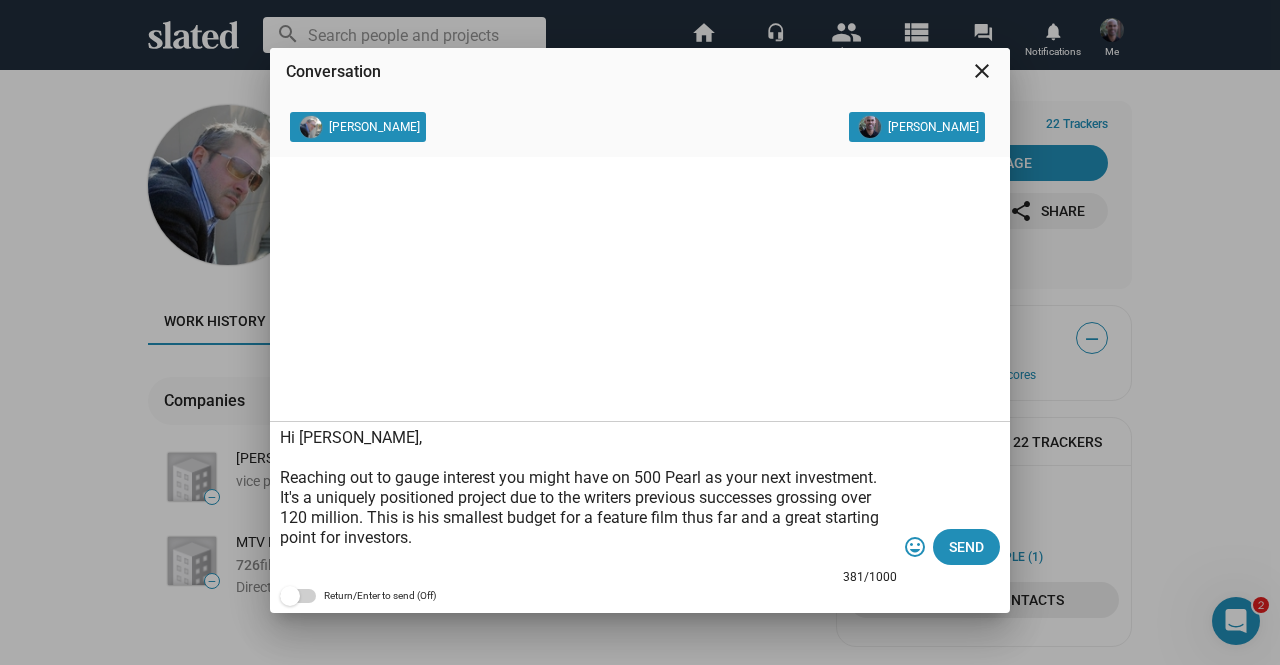 click on "Hi [PERSON_NAME],
Reaching out to gauge interest you might have on 500 Pearl as your next investment. It's a uniquely positioned project due to the writers previous successes grossing over 120 million. This is his smallest budget for a feature film thus far and a great starting point for investors.
Would be nice to share more information with you on the project and see if it's a great fit. Would you be open for a Zoom call end of next week?
Kind Regards,
Lion [PERSON_NAME]" at bounding box center [588, 498] 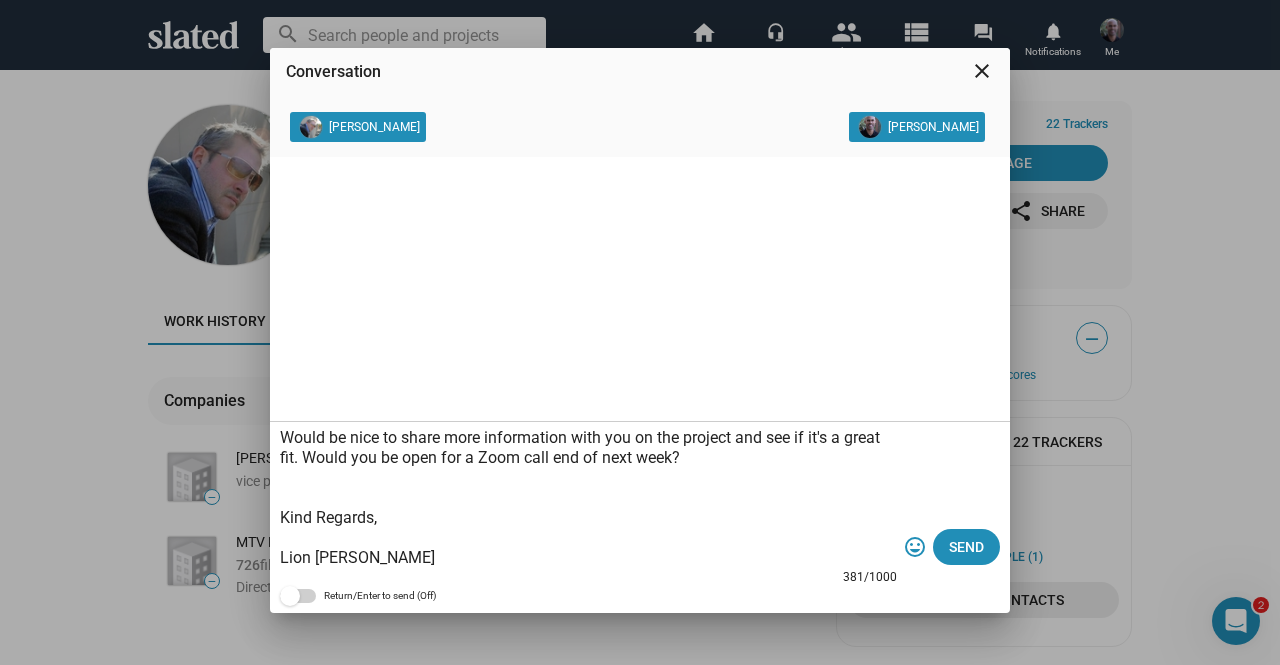 scroll, scrollTop: 0, scrollLeft: 0, axis: both 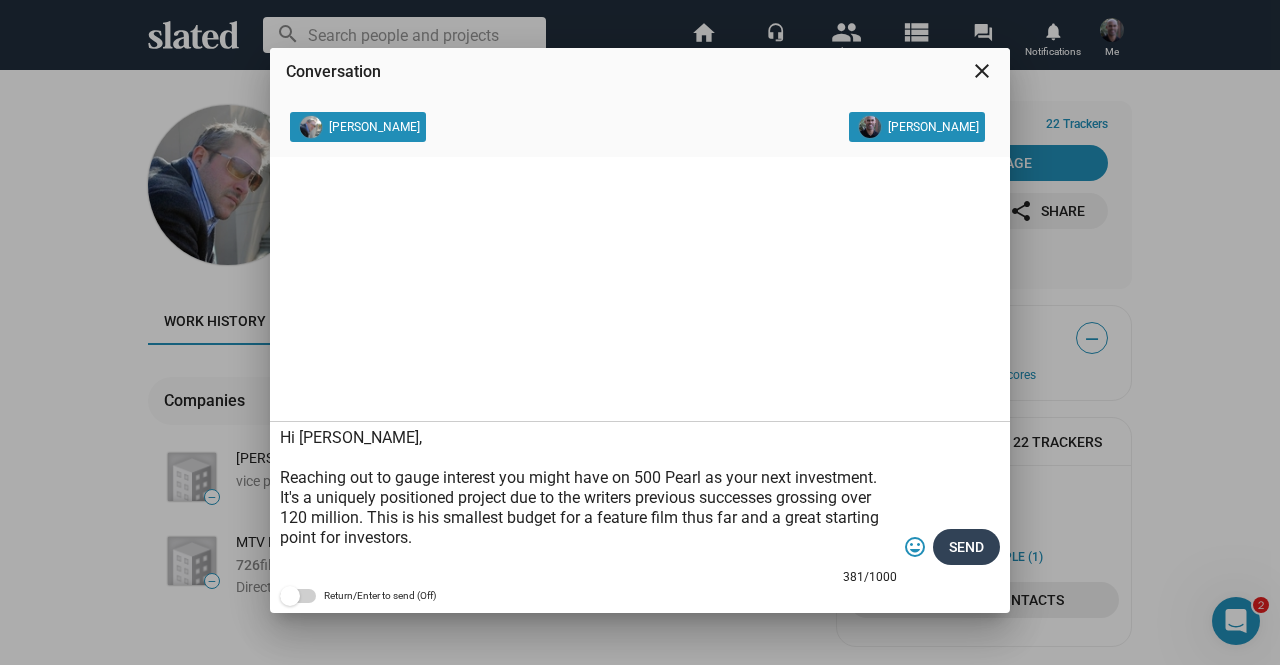 type on "Hi [PERSON_NAME],
Reaching out to gauge interest you might have on 500 Pearl as your next investment. It's a uniquely positioned project due to the writers previous successes grossing over 120 million. This is his smallest budget for a feature film thus far and a great starting point for investors.
Would be nice to share more information with you on the project and see if it's a great fit. Would you be open for a Zoom call end of next week?
Kind Regards,
Lion [PERSON_NAME]" 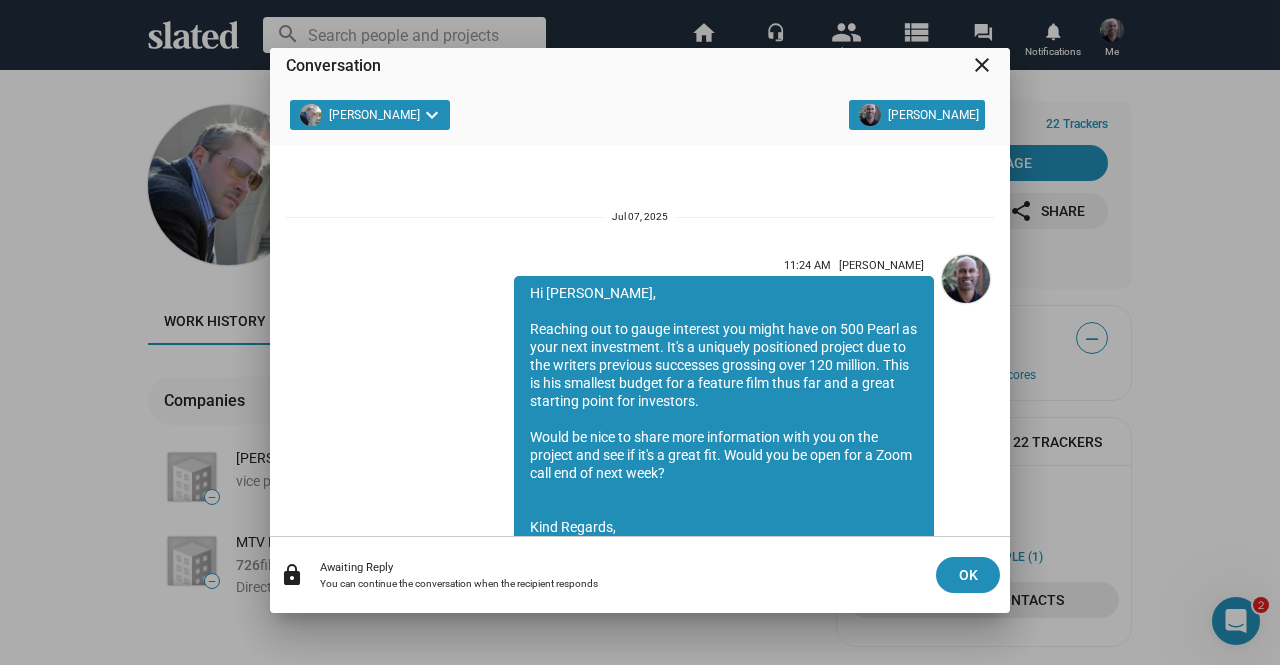 scroll, scrollTop: 115, scrollLeft: 0, axis: vertical 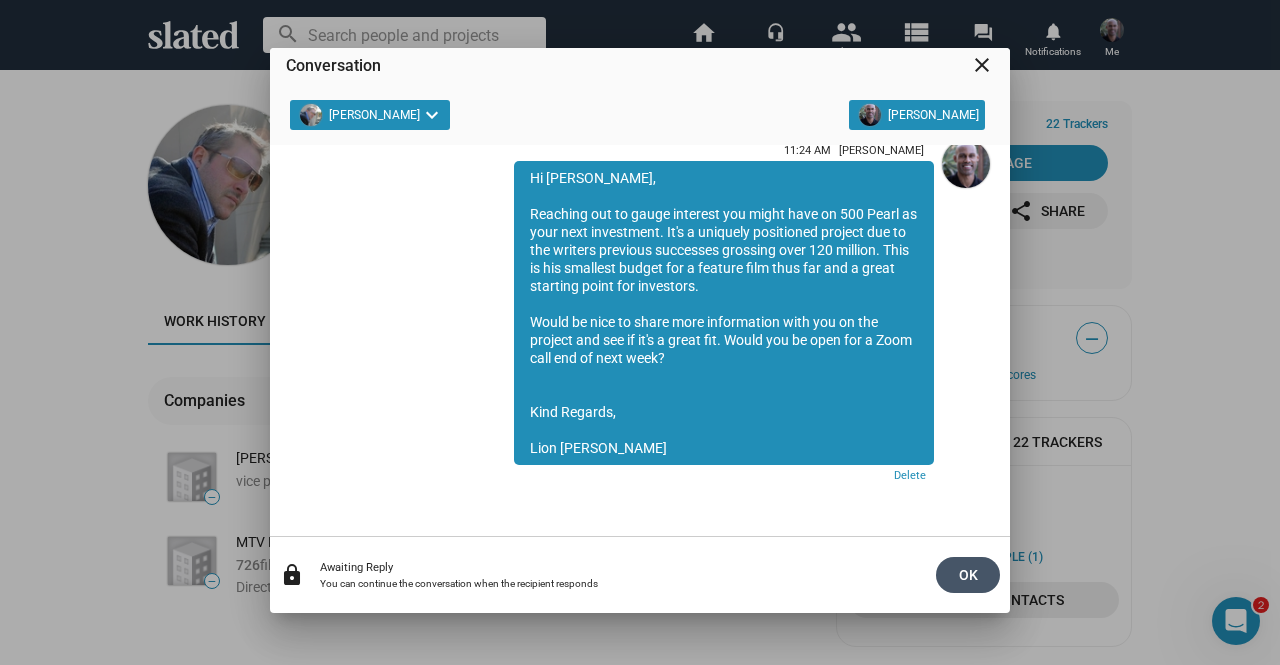 click on "OK" 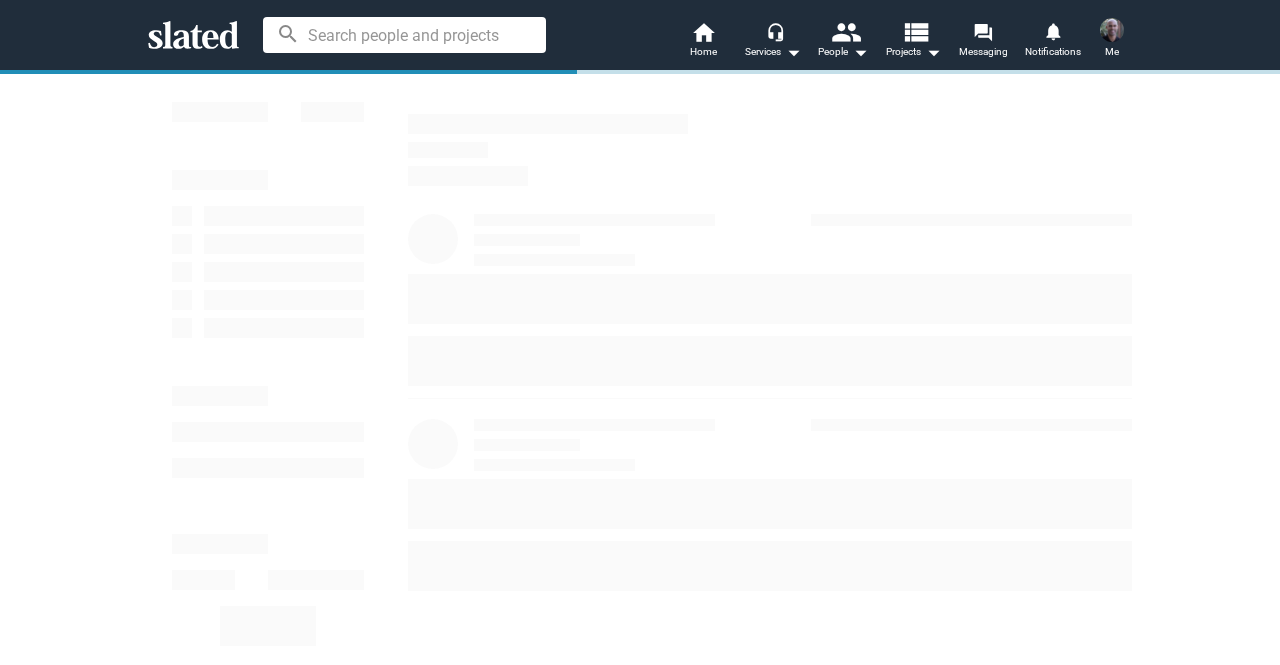 scroll, scrollTop: 0, scrollLeft: 0, axis: both 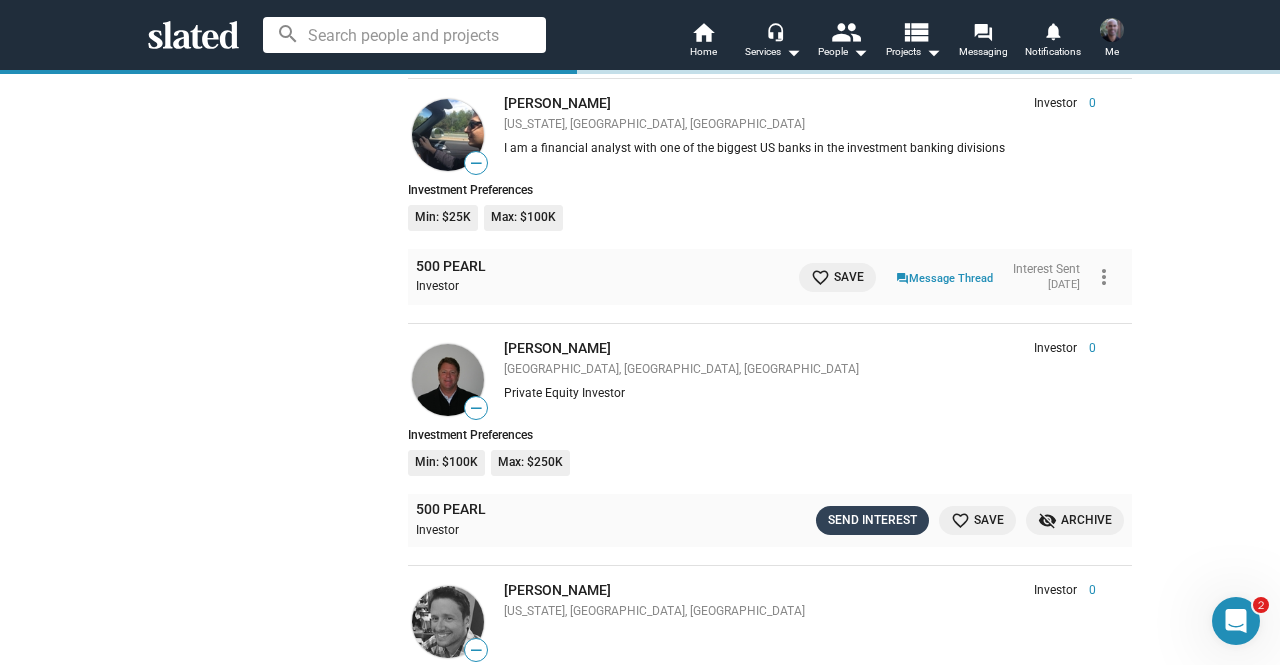 click on "Send Interest" 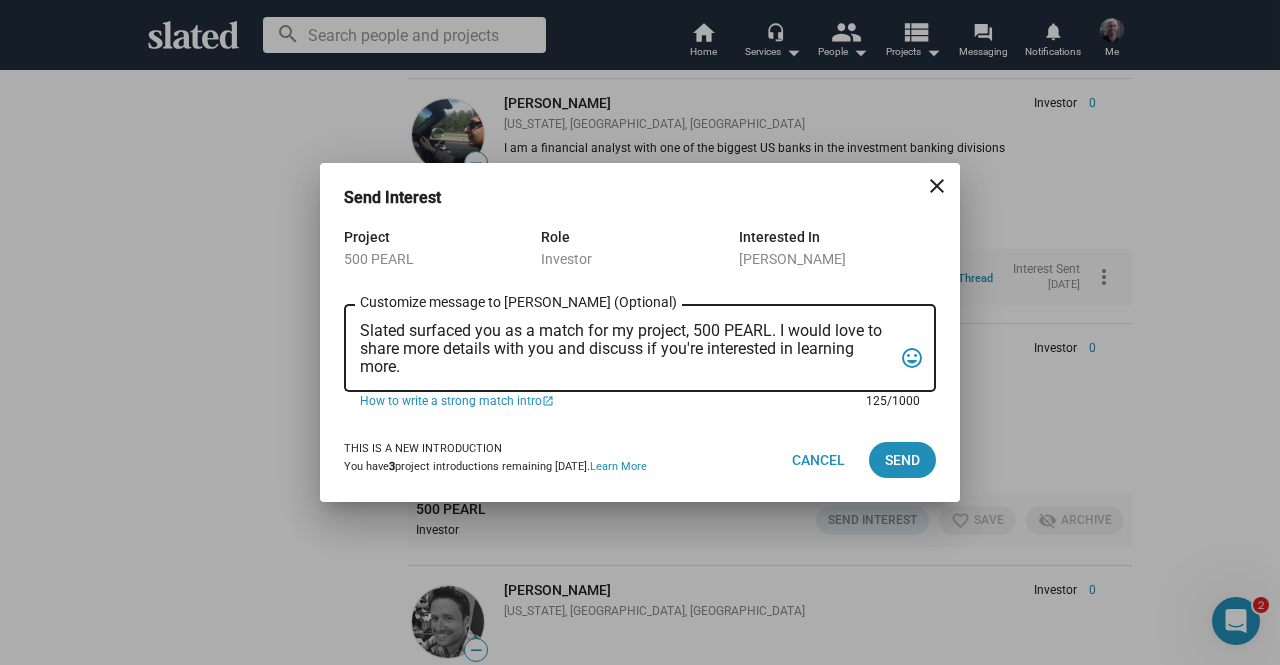 drag, startPoint x: 406, startPoint y: 365, endPoint x: 348, endPoint y: 328, distance: 68.7968 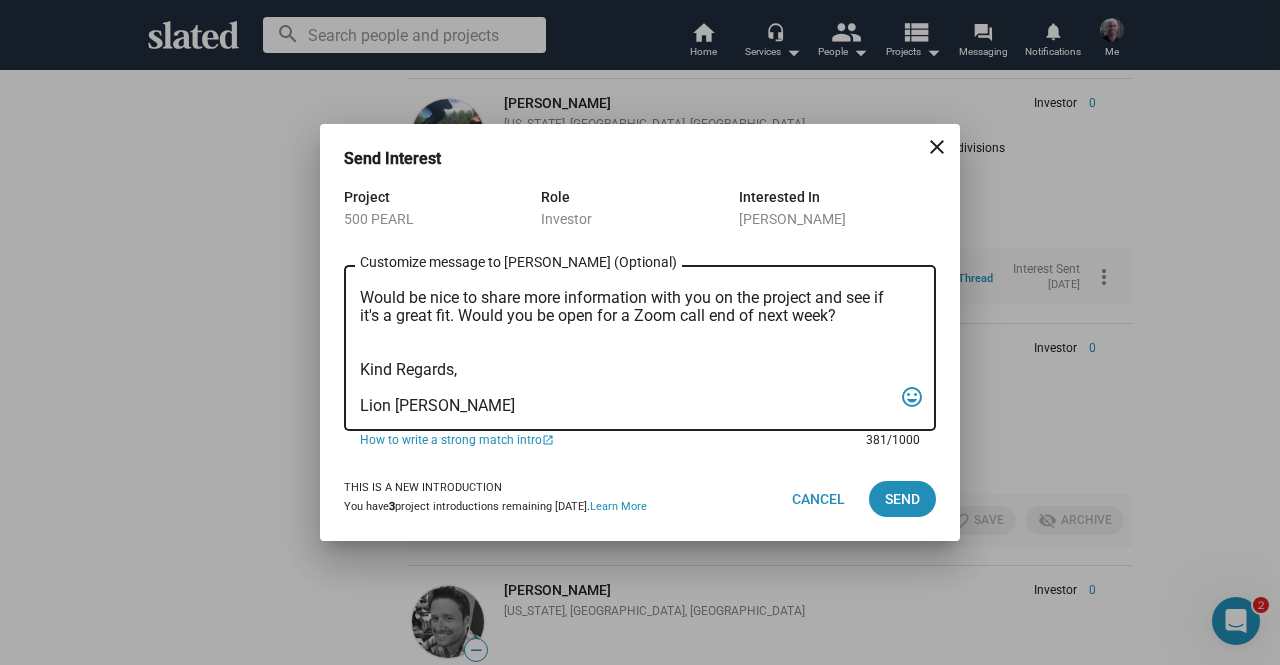 scroll, scrollTop: 0, scrollLeft: 0, axis: both 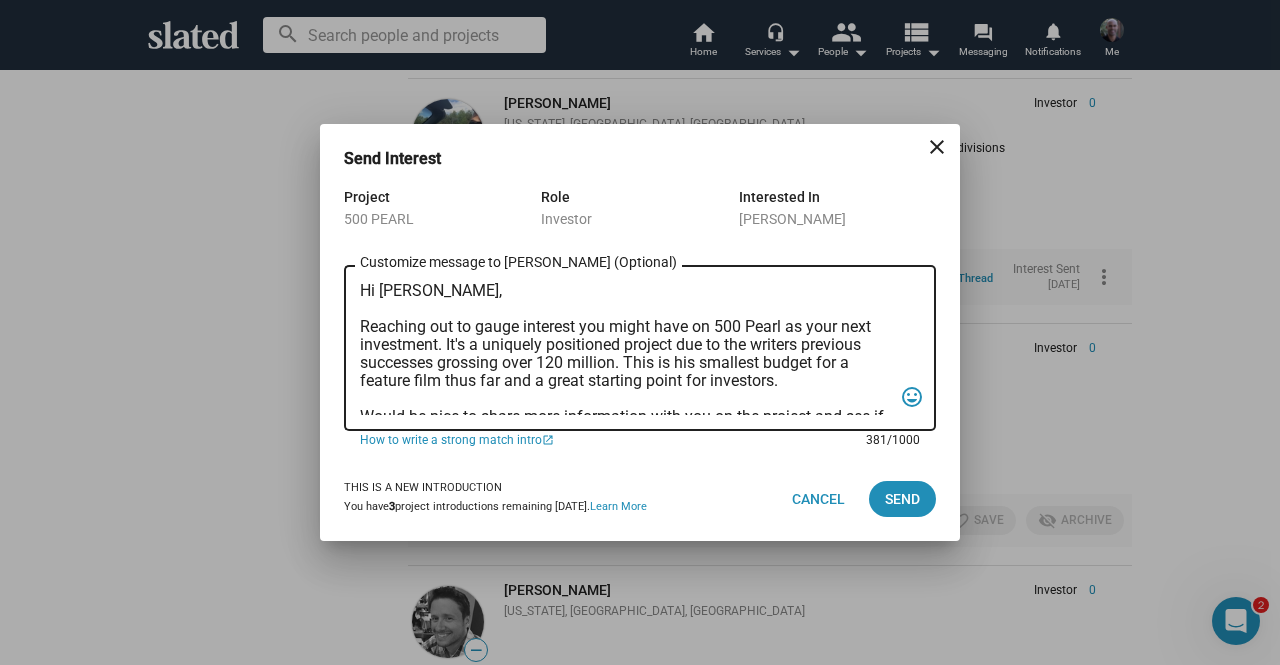 click on "Hi [PERSON_NAME],
Reaching out to gauge interest you might have on 500 Pearl as your next investment. It's a uniquely positioned project due to the writers previous successes grossing over 120 million. This is his smallest budget for a feature film thus far and a great starting point for investors.
Would be nice to share more information with you on the project and see if it's a great fit. Would you be open for a Zoom call end of next week?
Kind Regards,
Lion [PERSON_NAME]" at bounding box center (626, 348) 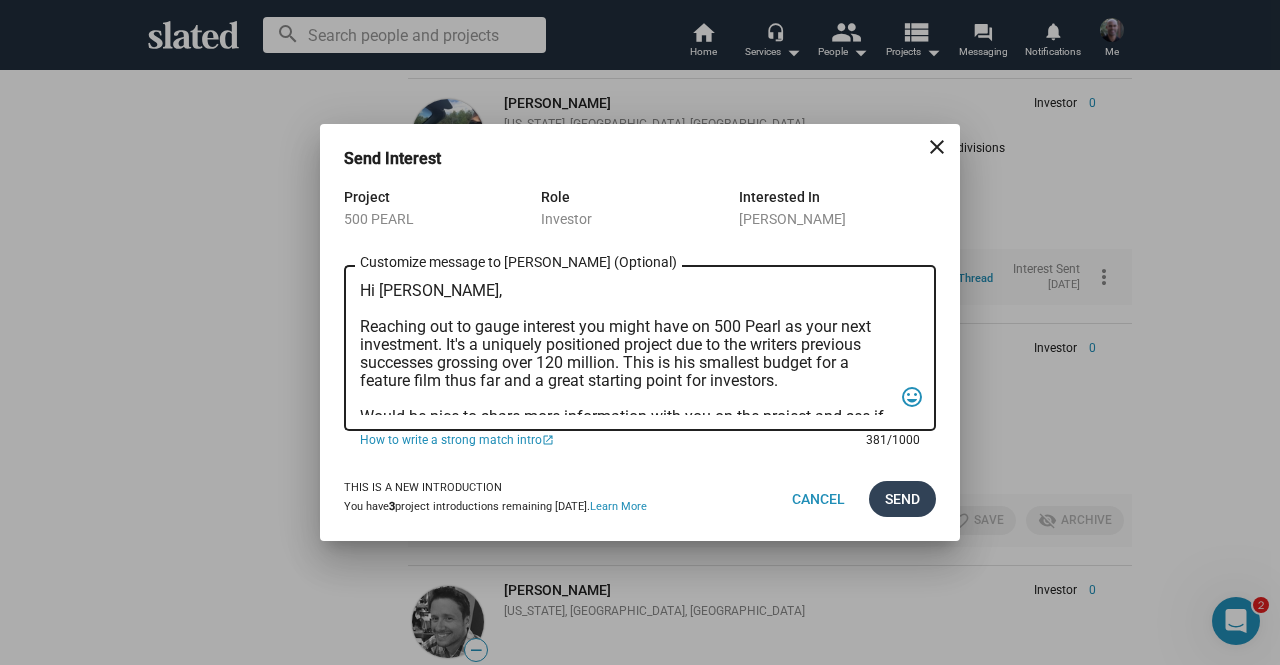 type on "Hi [PERSON_NAME],
Reaching out to gauge interest you might have on 500 Pearl as your next investment. It's a uniquely positioned project due to the writers previous successes grossing over 120 million. This is his smallest budget for a feature film thus far and a great starting point for investors.
Would be nice to share more information with you on the project and see if it's a great fit. Would you be open for a Zoom call end of next week?
Kind Regards,
Lion [PERSON_NAME]" 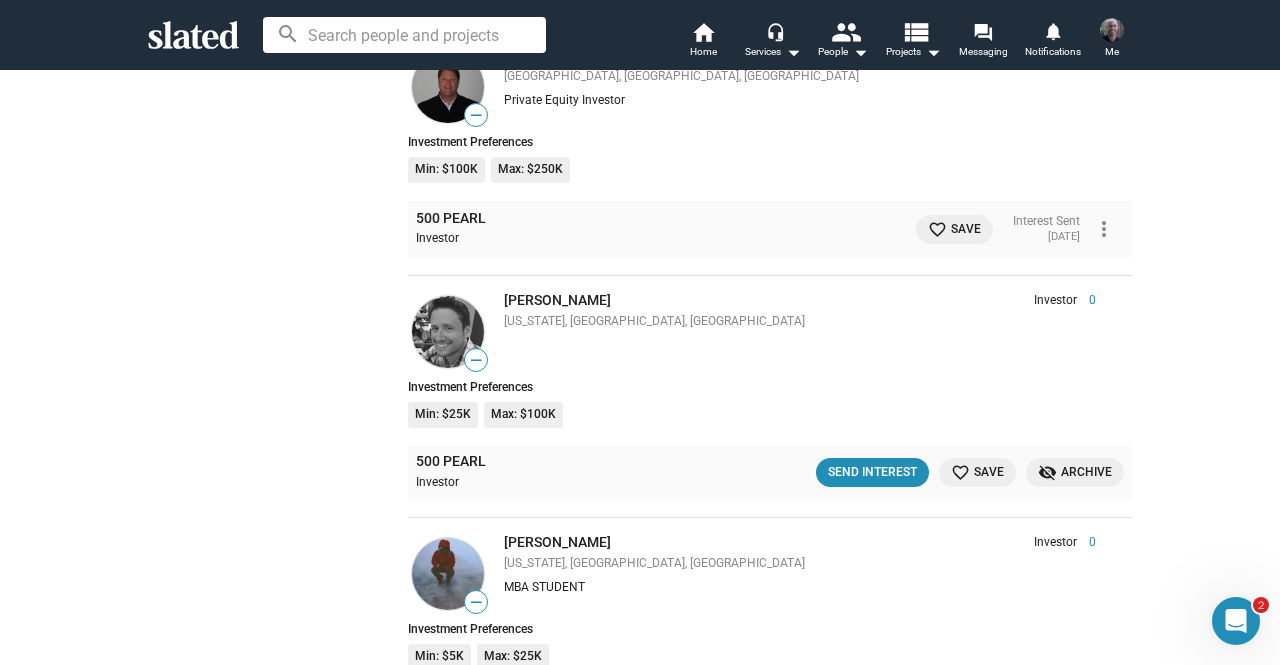 scroll, scrollTop: 6780, scrollLeft: 0, axis: vertical 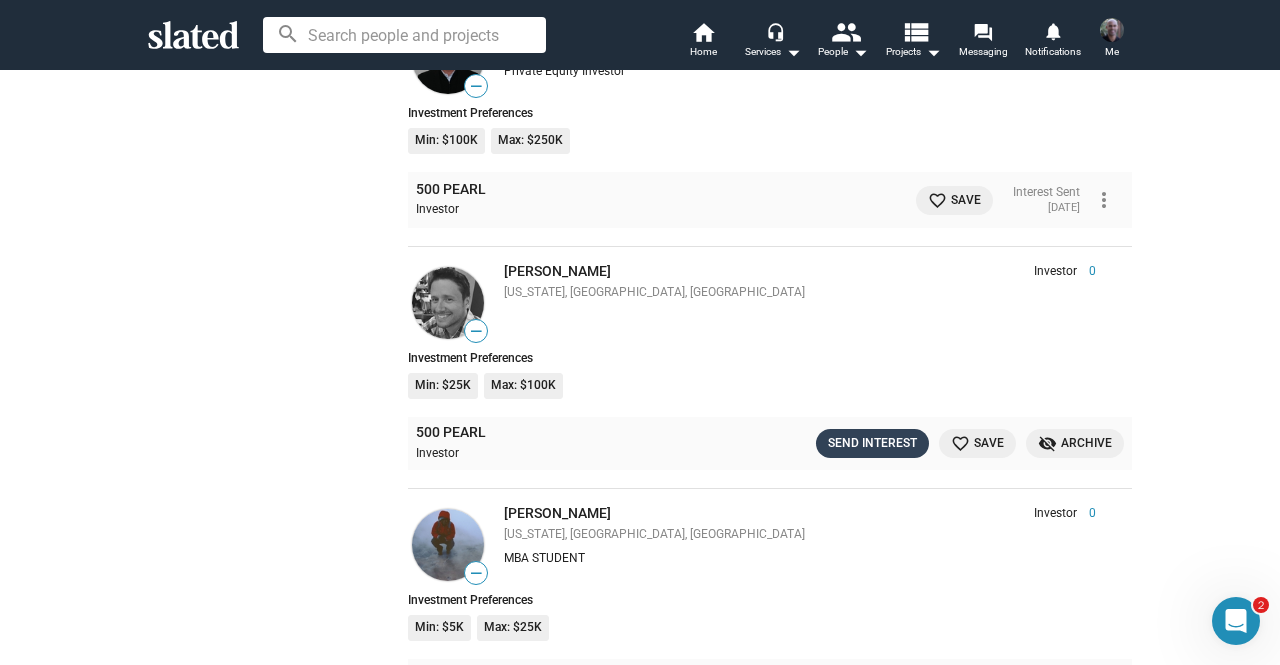 click on "Send Interest" 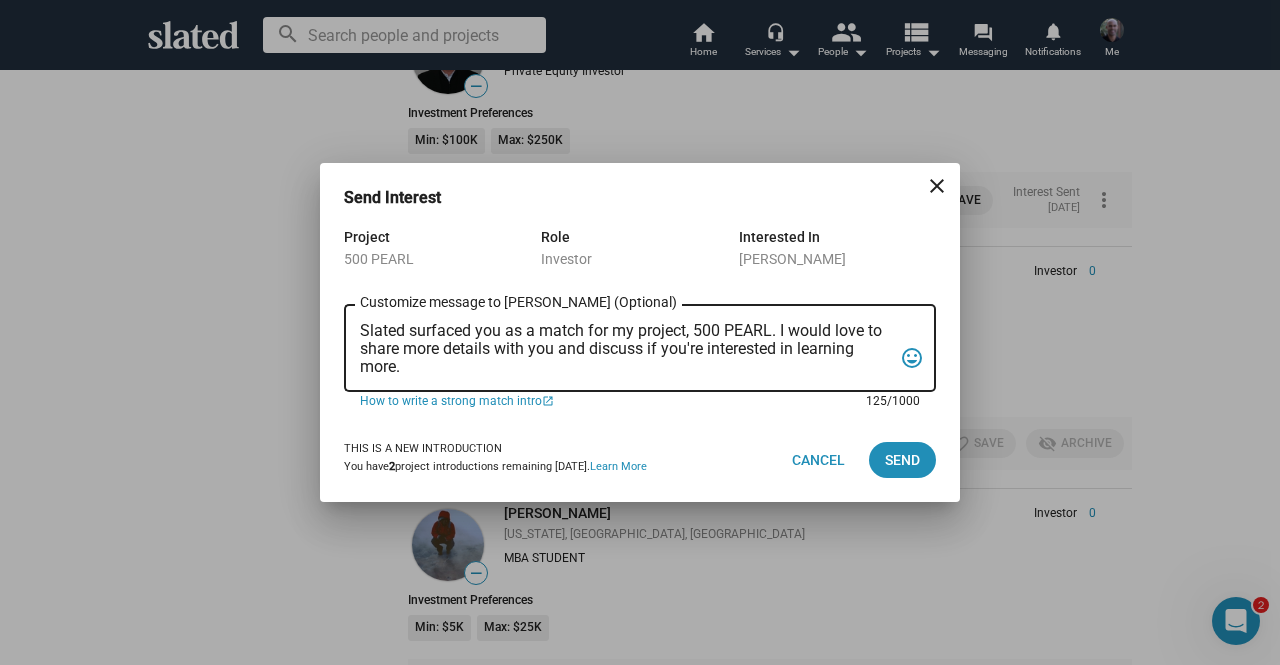 drag, startPoint x: 430, startPoint y: 372, endPoint x: 362, endPoint y: 334, distance: 77.89737 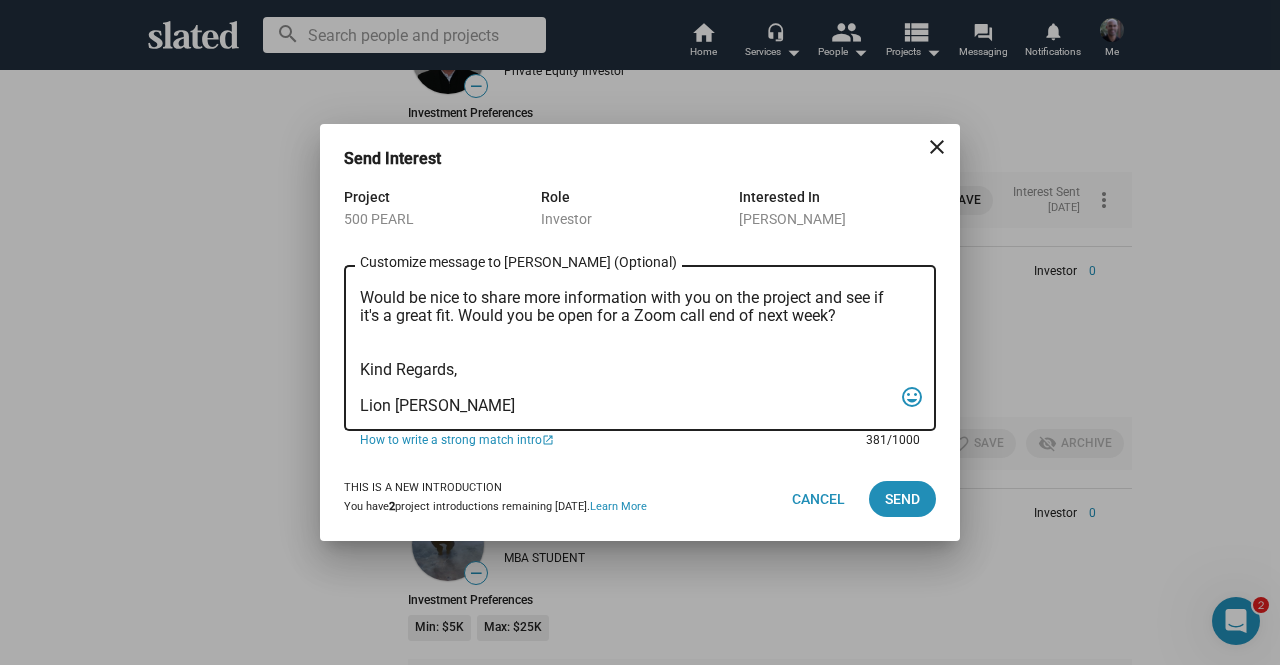 scroll, scrollTop: 0, scrollLeft: 0, axis: both 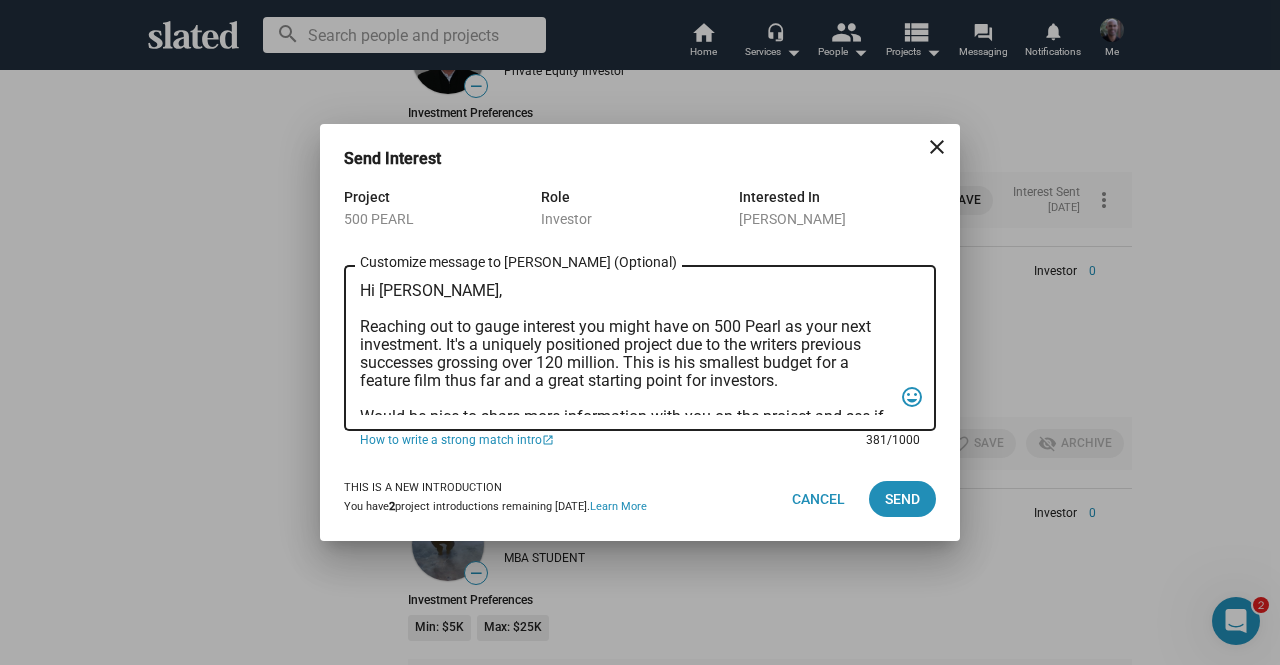 click on "Hi [PERSON_NAME],
Reaching out to gauge interest you might have on 500 Pearl as your next investment. It's a uniquely positioned project due to the writers previous successes grossing over 120 million. This is his smallest budget for a feature film thus far and a great starting point for investors.
Would be nice to share more information with you on the project and see if it's a great fit. Would you be open for a Zoom call end of next week?
Kind Regards,
Lion [PERSON_NAME]" at bounding box center [626, 348] 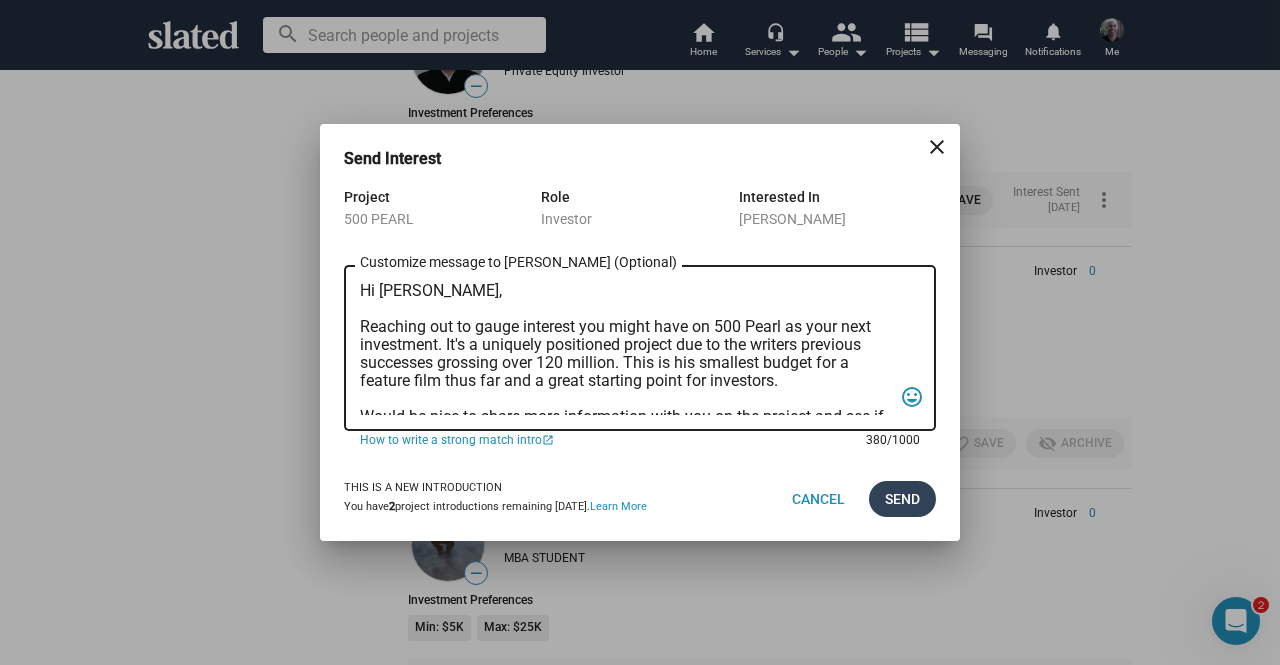 type on "Hi [PERSON_NAME],
Reaching out to gauge interest you might have on 500 Pearl as your next investment. It's a uniquely positioned project due to the writers previous successes grossing over 120 million. This is his smallest budget for a feature film thus far and a great starting point for investors.
Would be nice to share more information with you on the project and see if it's a great fit. Would you be open for a Zoom call end of next week?
Kind Regards,
Lion [PERSON_NAME]" 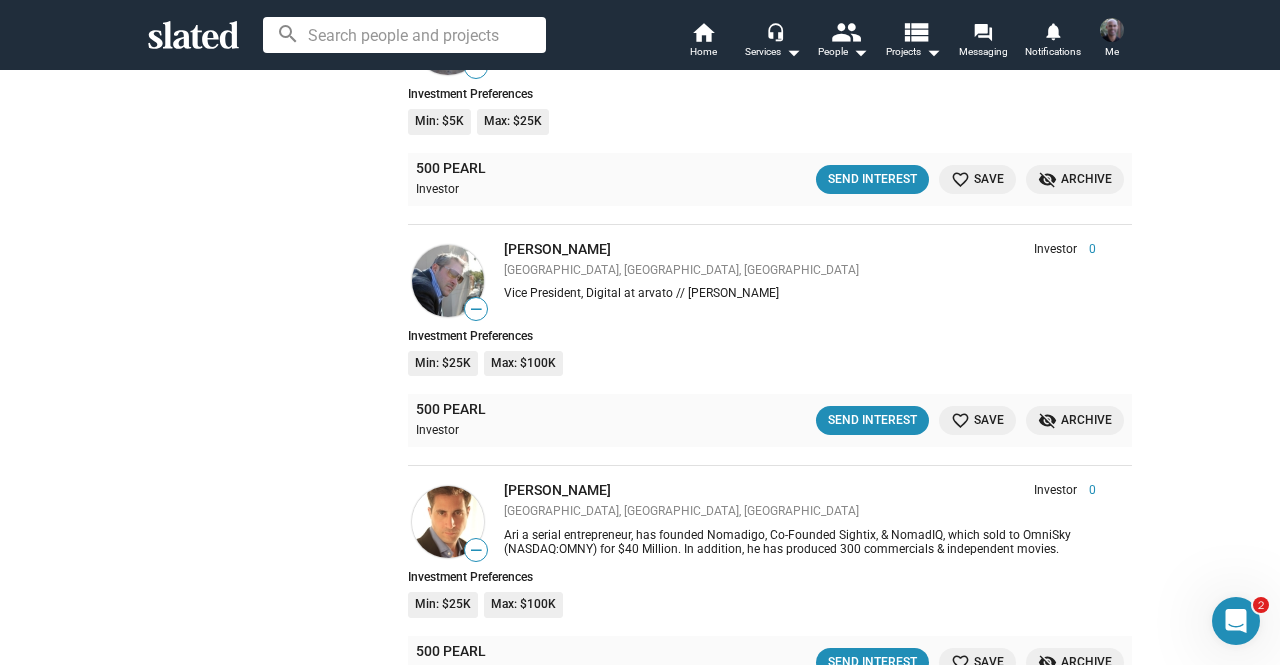 scroll, scrollTop: 7284, scrollLeft: 0, axis: vertical 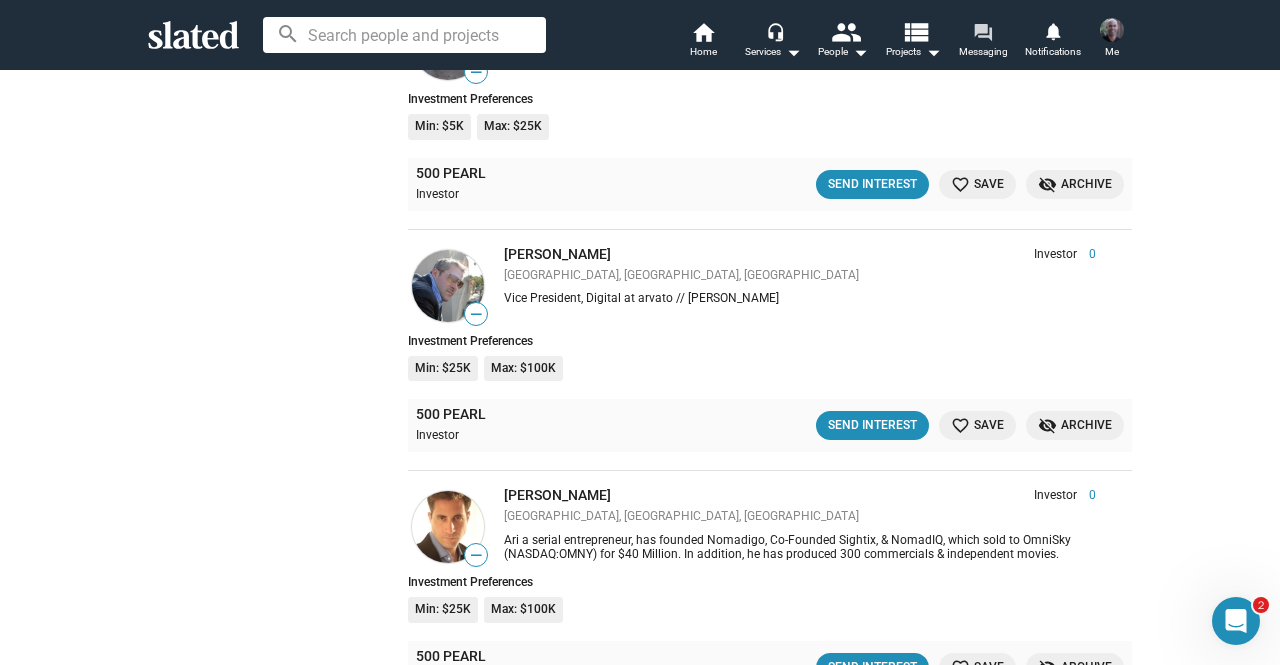 click on "forum" at bounding box center (982, 31) 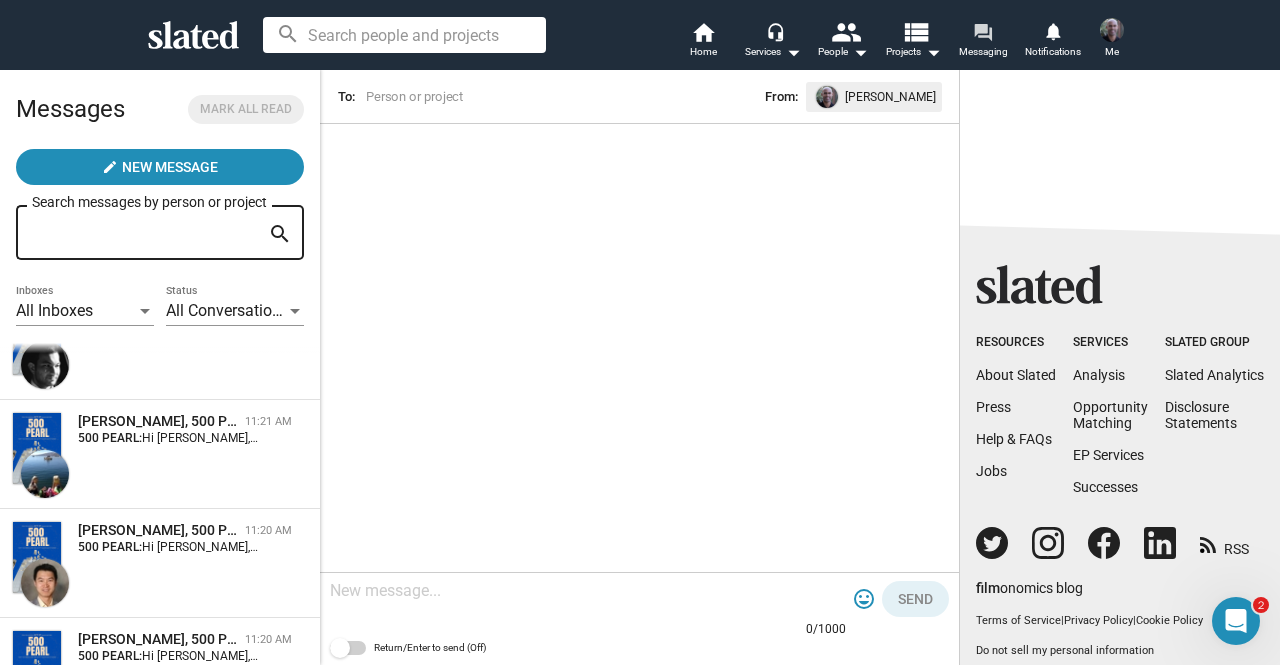 scroll, scrollTop: 0, scrollLeft: 0, axis: both 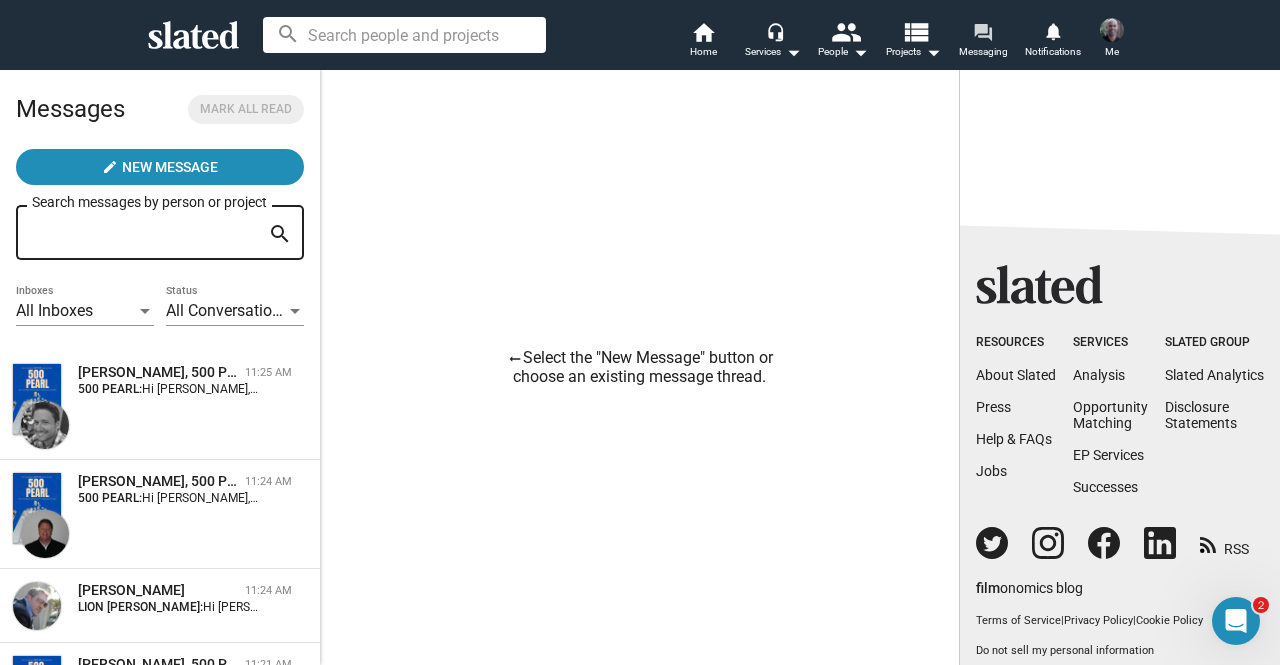click on "forum" at bounding box center (982, 31) 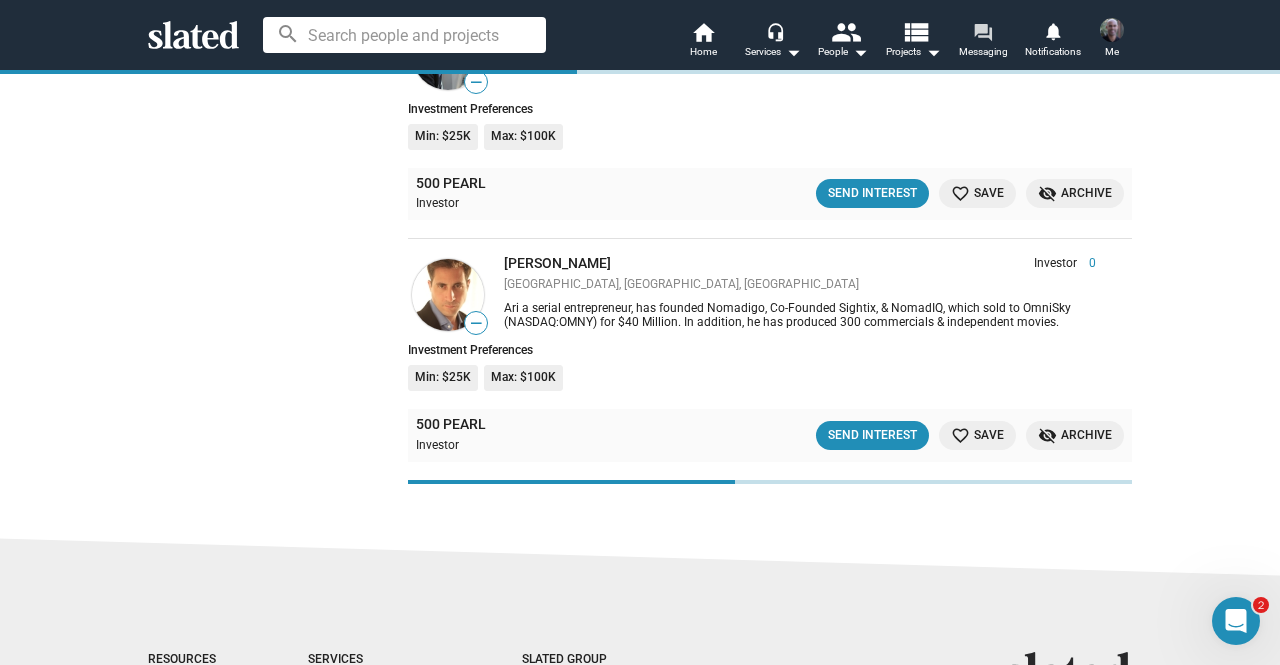 scroll, scrollTop: 7028, scrollLeft: 0, axis: vertical 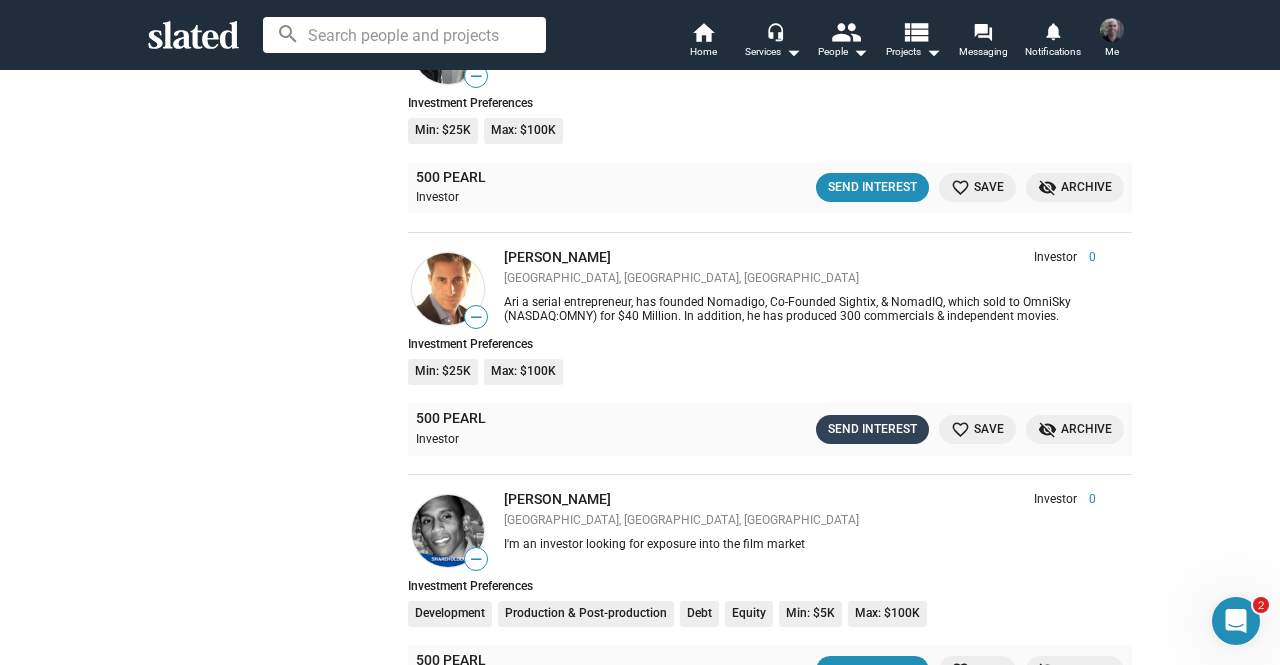 click on "Send Interest" 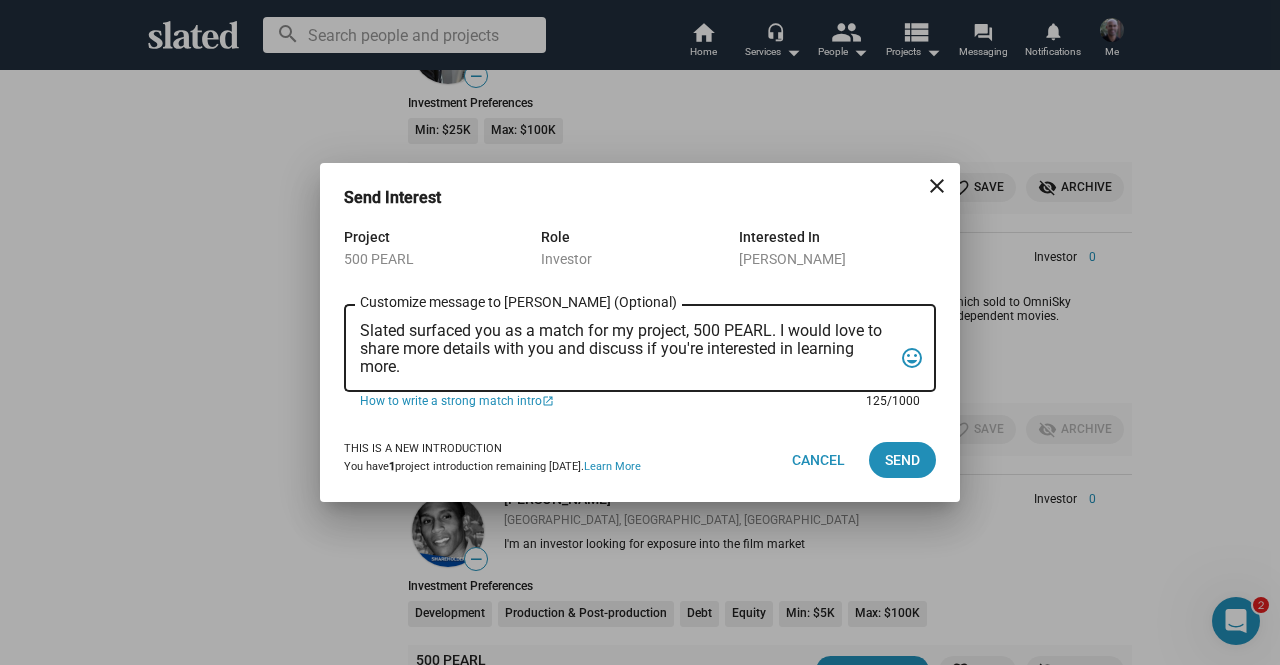drag, startPoint x: 424, startPoint y: 363, endPoint x: 343, endPoint y: 318, distance: 92.660675 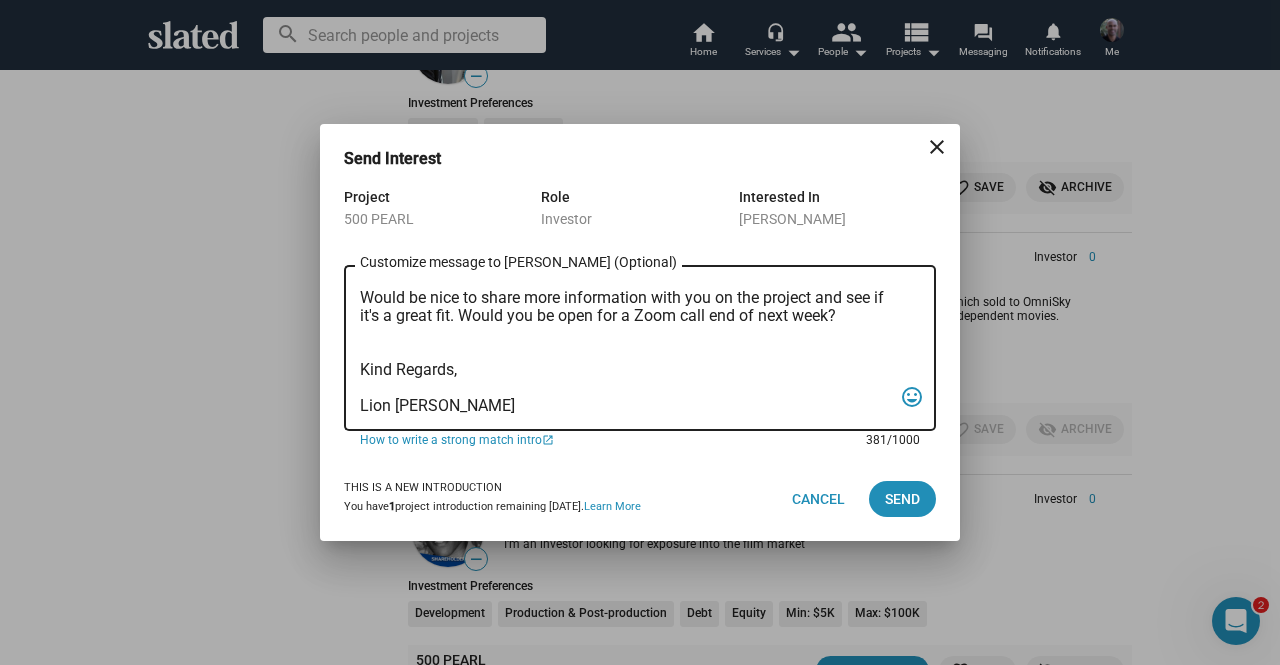 scroll, scrollTop: 0, scrollLeft: 0, axis: both 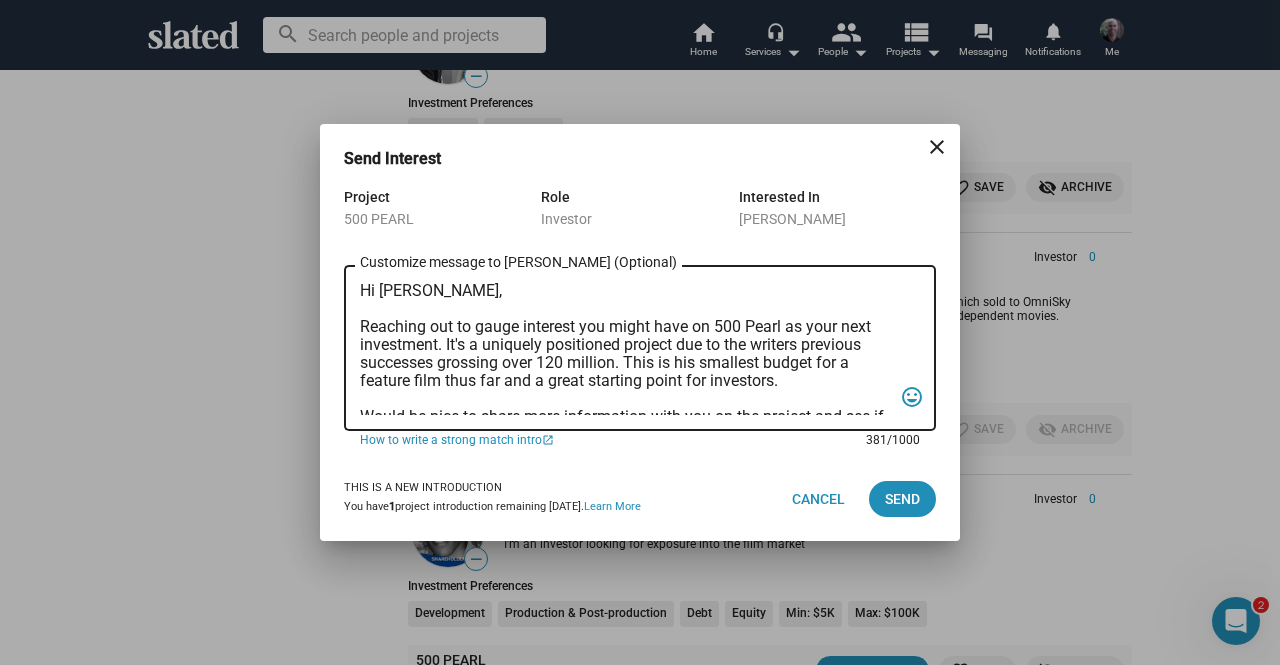 click on "Hi [PERSON_NAME],
Reaching out to gauge interest you might have on 500 Pearl as your next investment. It's a uniquely positioned project due to the writers previous successes grossing over 120 million. This is his smallest budget for a feature film thus far and a great starting point for investors.
Would be nice to share more information with you on the project and see if it's a great fit. Would you be open for a Zoom call end of next week?
Kind Regards,
Lion [PERSON_NAME]" at bounding box center (626, 348) 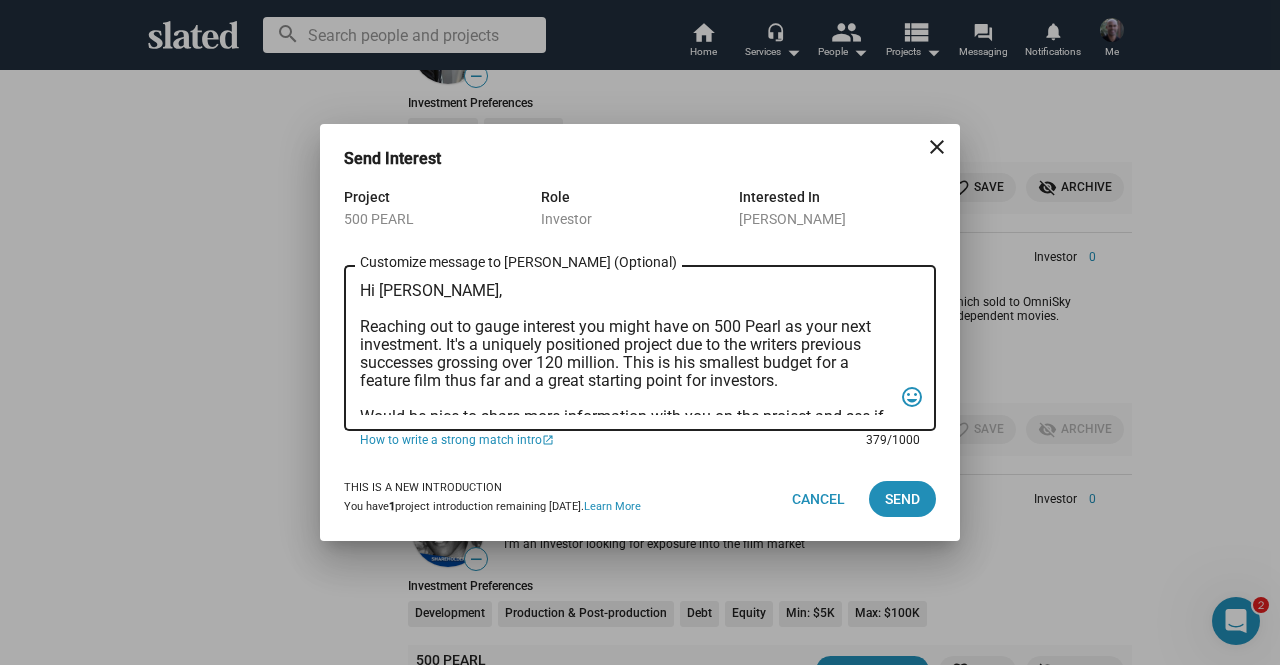 scroll, scrollTop: 119, scrollLeft: 0, axis: vertical 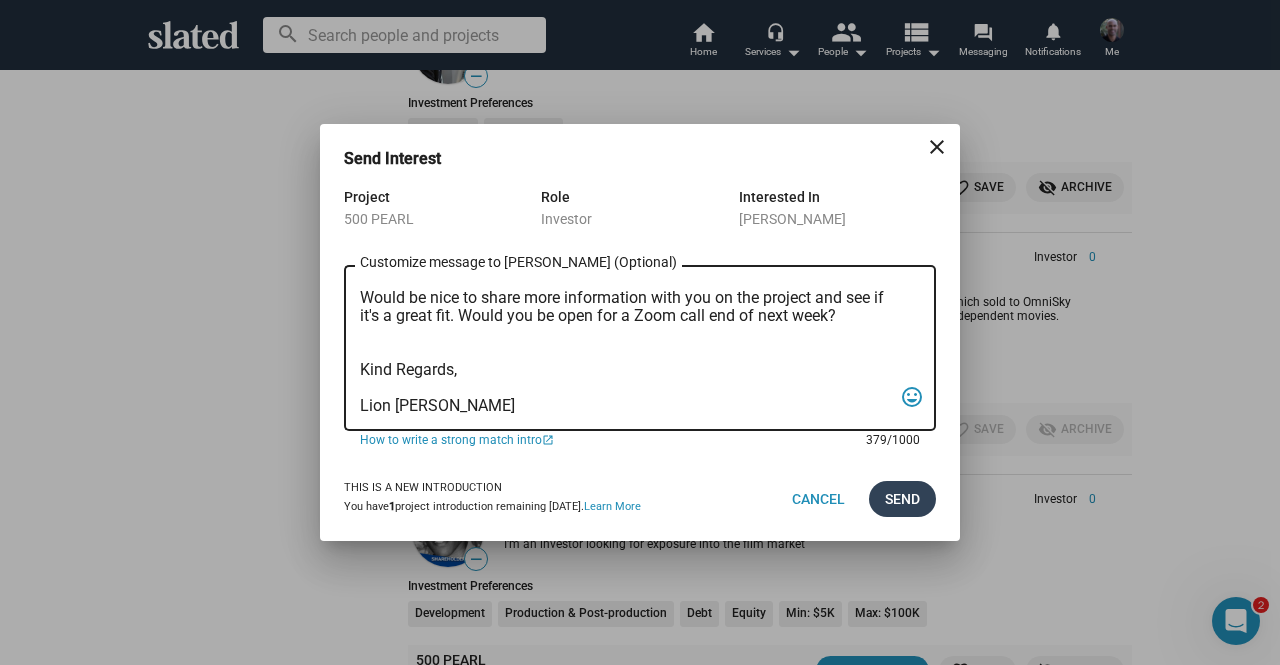 type on "Hi [PERSON_NAME],
Reaching out to gauge interest you might have on 500 Pearl as your next investment. It's a uniquely positioned project due to the writers previous successes grossing over 120 million. This is his smallest budget for a feature film thus far and a great starting point for investors.
Would be nice to share more information with you on the project and see if it's a great fit. Would you be open for a Zoom call end of next week?
Kind Regards,
Lion [PERSON_NAME]" 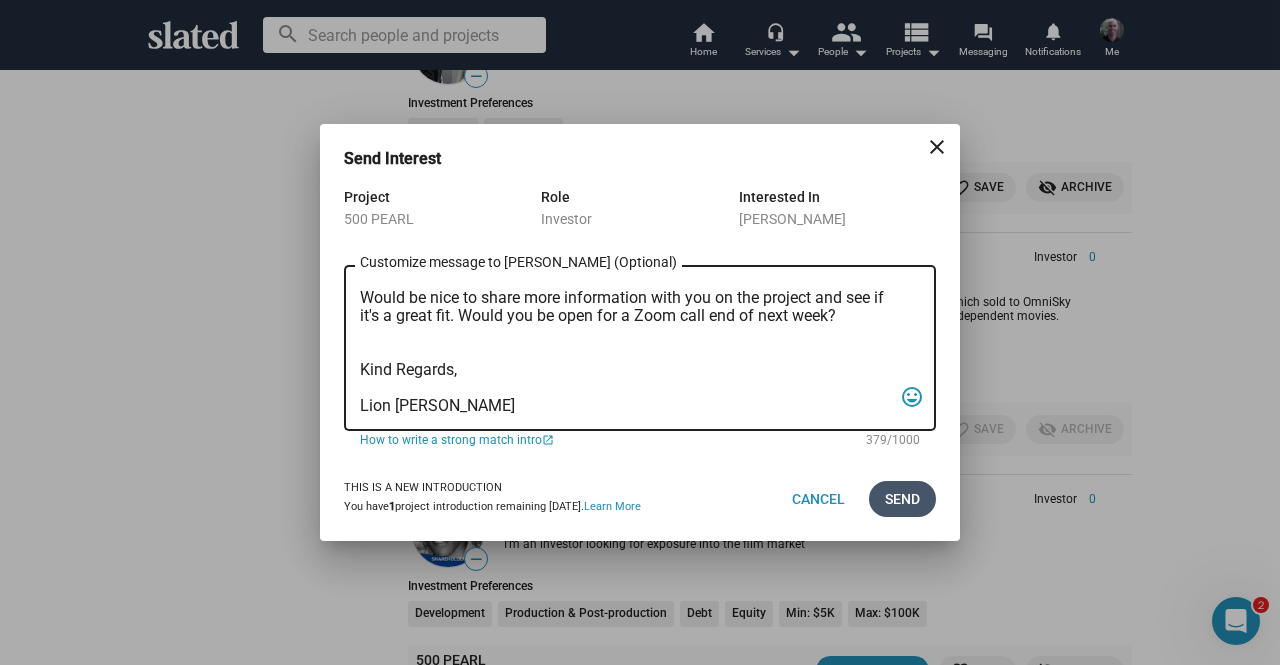 click on "Send" at bounding box center [902, 499] 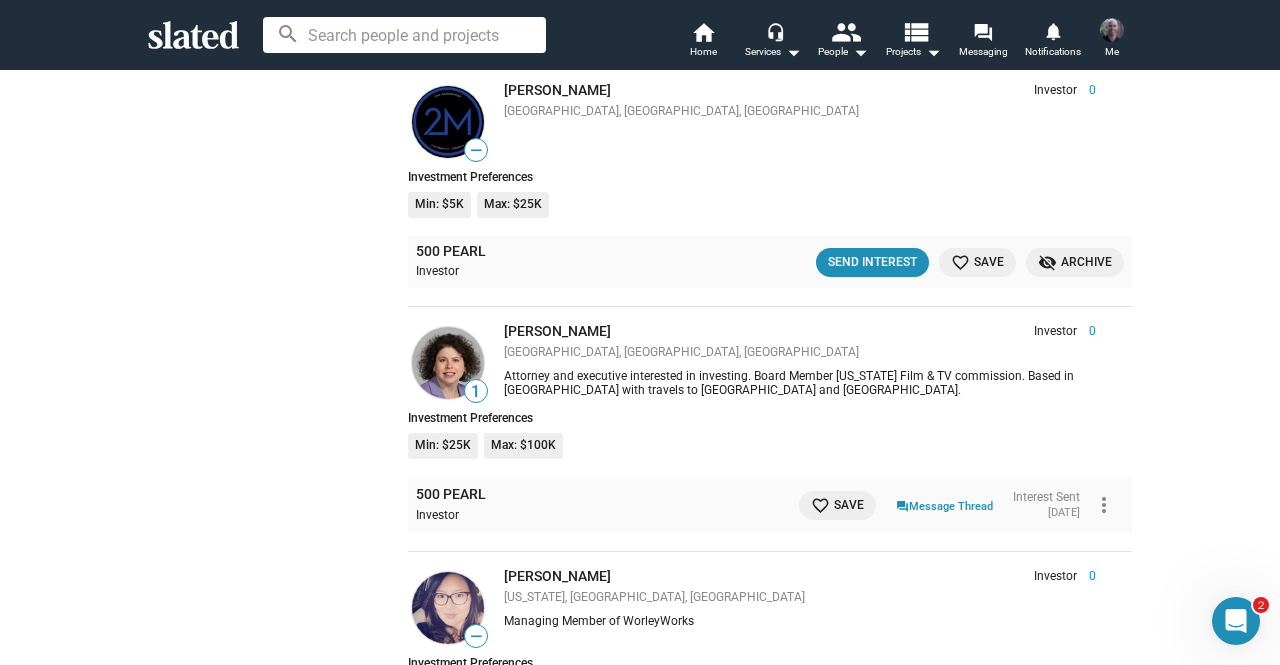 scroll, scrollTop: 5104, scrollLeft: 0, axis: vertical 